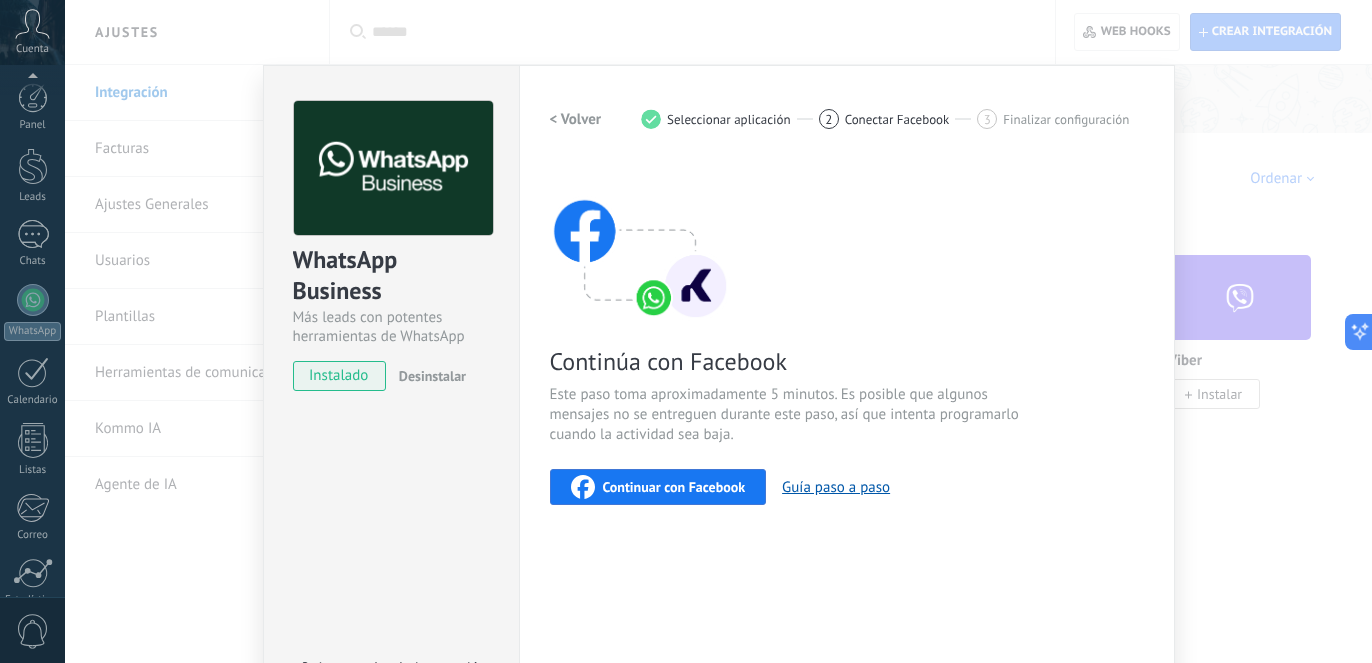 scroll, scrollTop: 258, scrollLeft: 0, axis: vertical 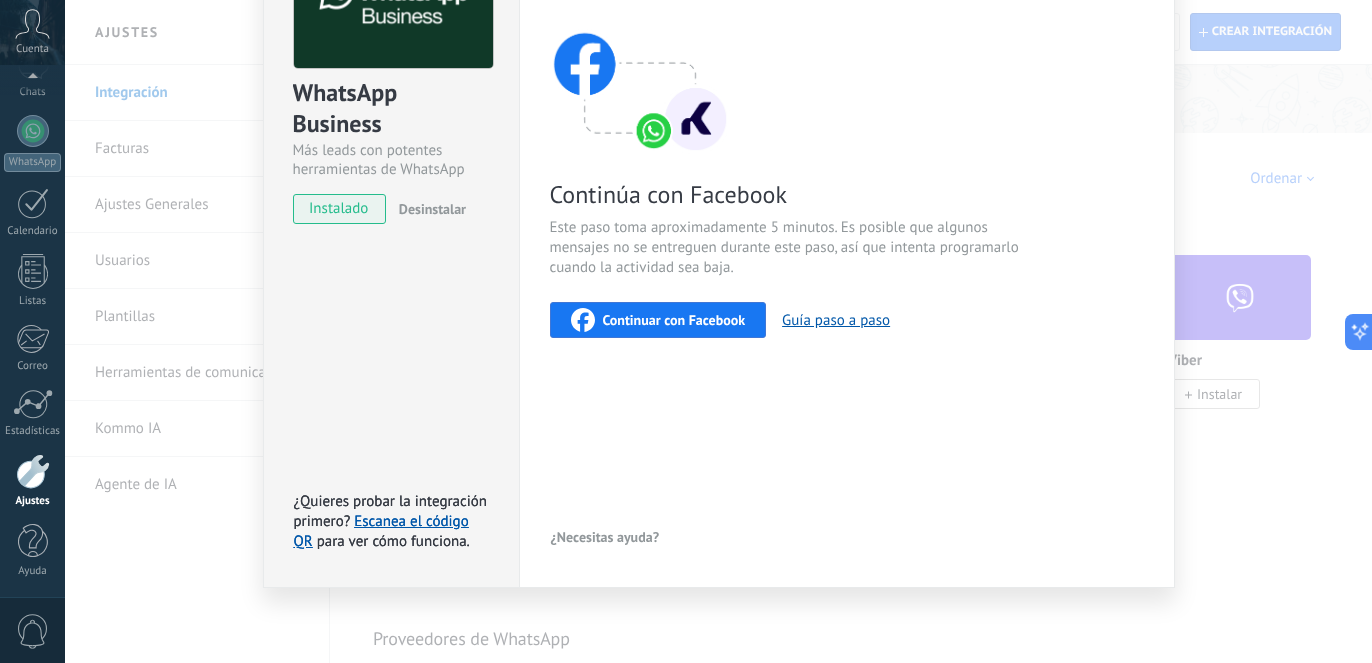 click on "Continuar con Facebook" at bounding box center [674, 320] 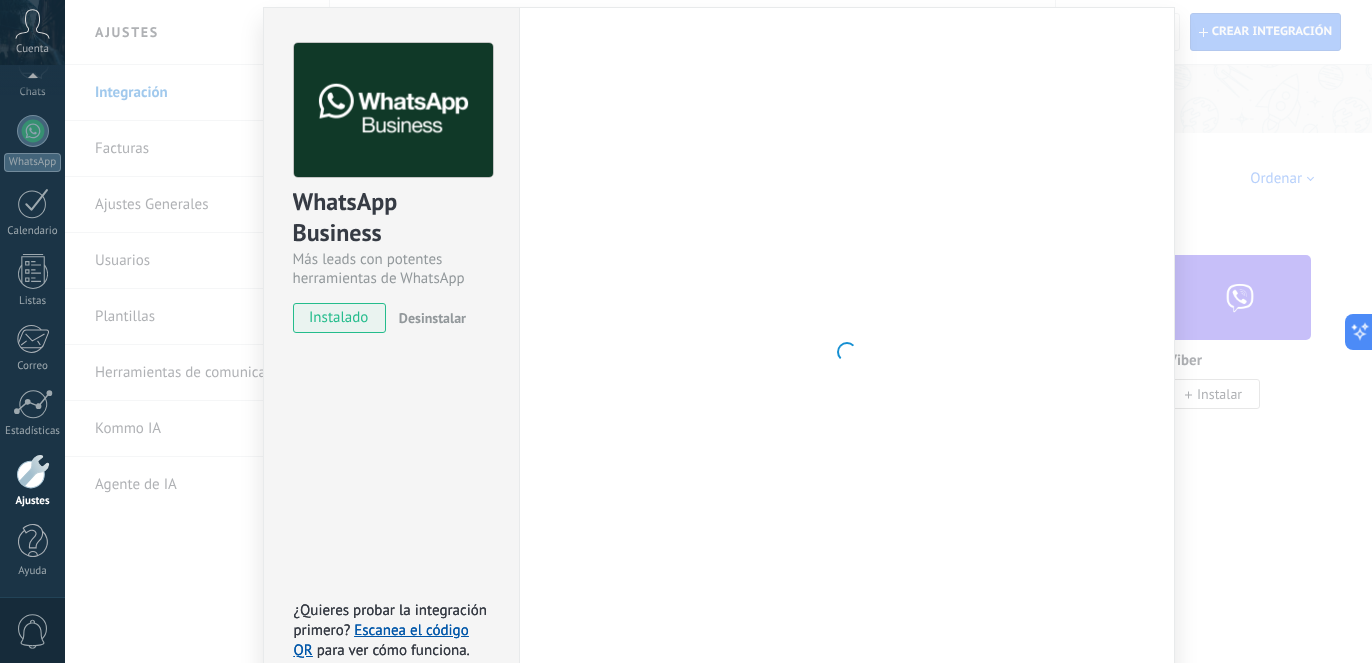 scroll, scrollTop: 0, scrollLeft: 0, axis: both 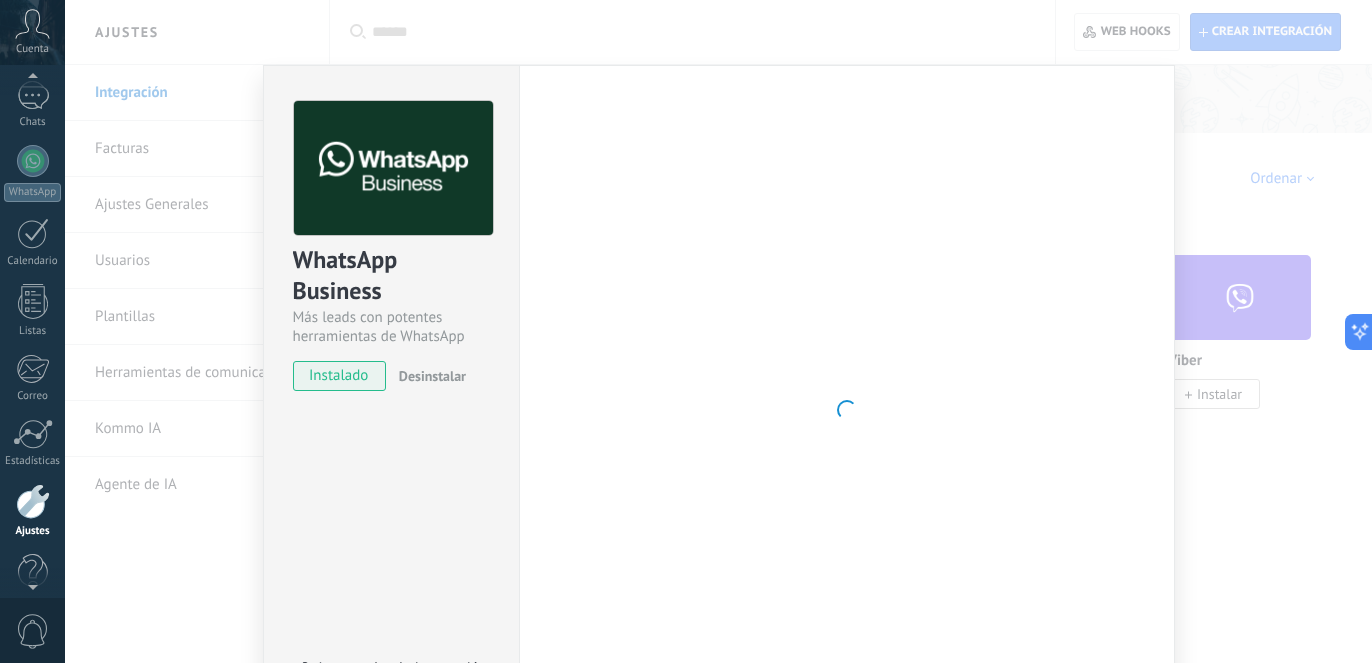 click on "Cuenta" at bounding box center (32, 49) 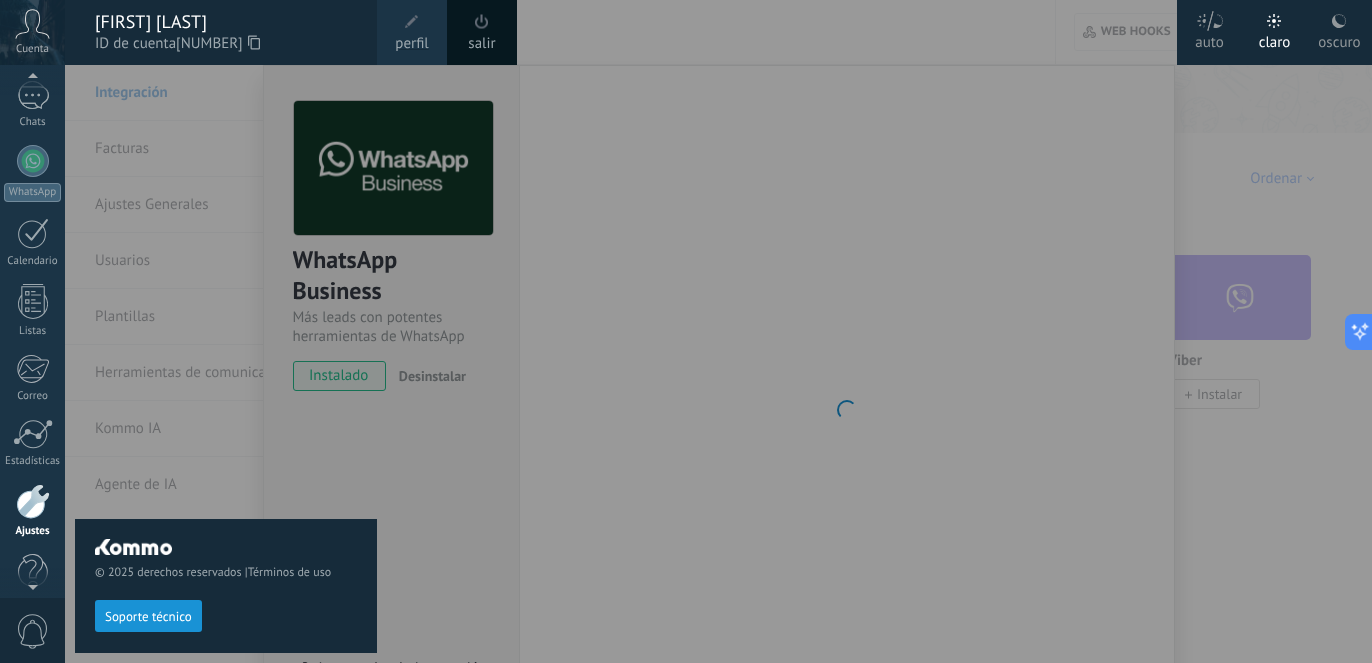 scroll, scrollTop: 112, scrollLeft: 0, axis: vertical 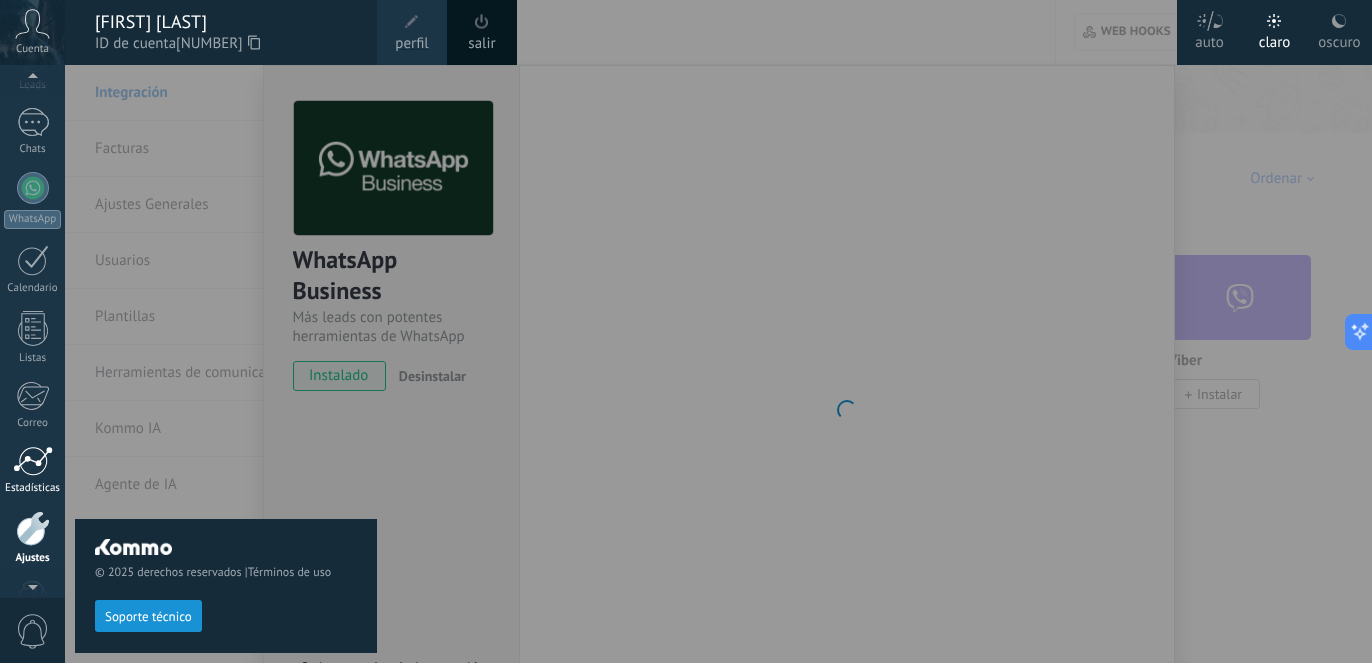 click at bounding box center [33, 461] 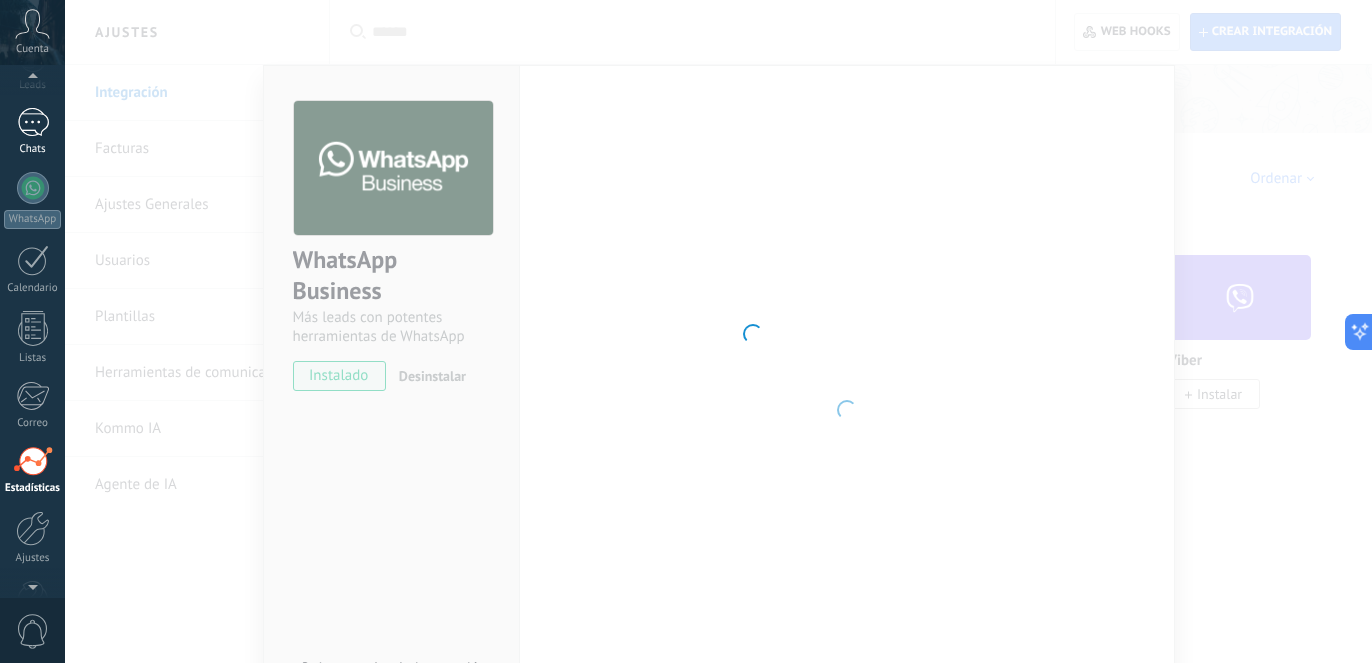 click on "Chats" at bounding box center [33, 149] 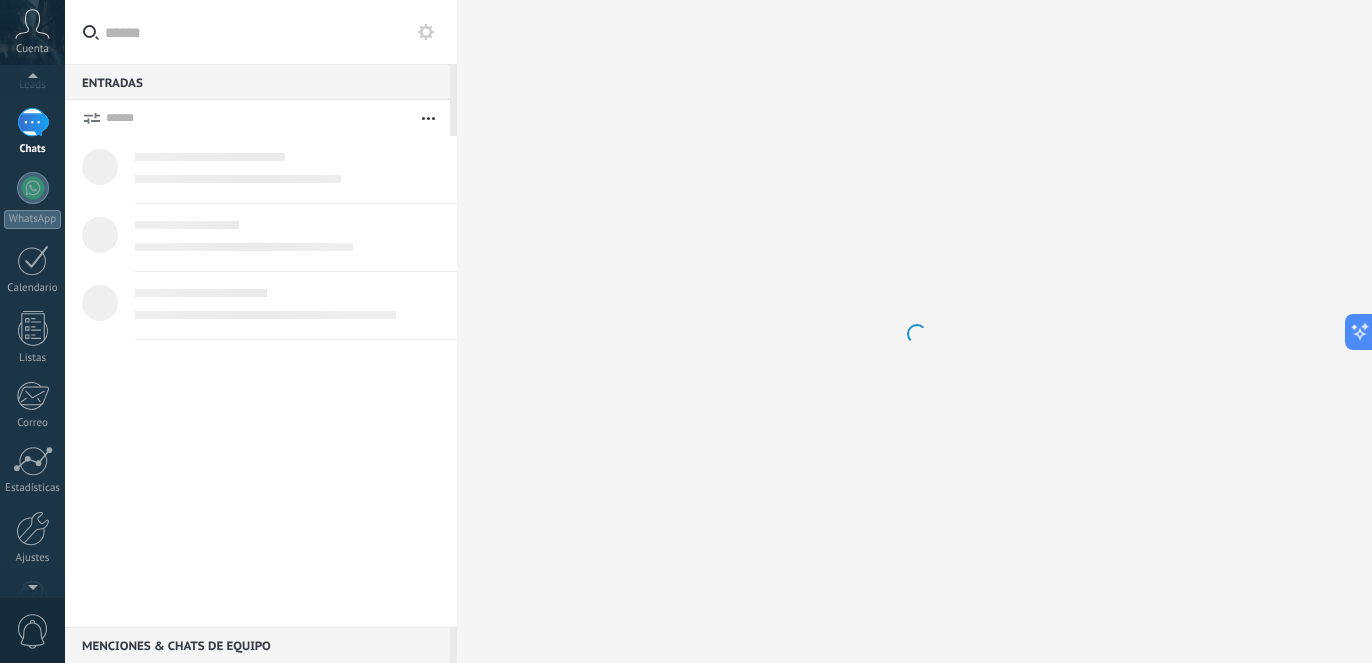 scroll, scrollTop: 0, scrollLeft: 0, axis: both 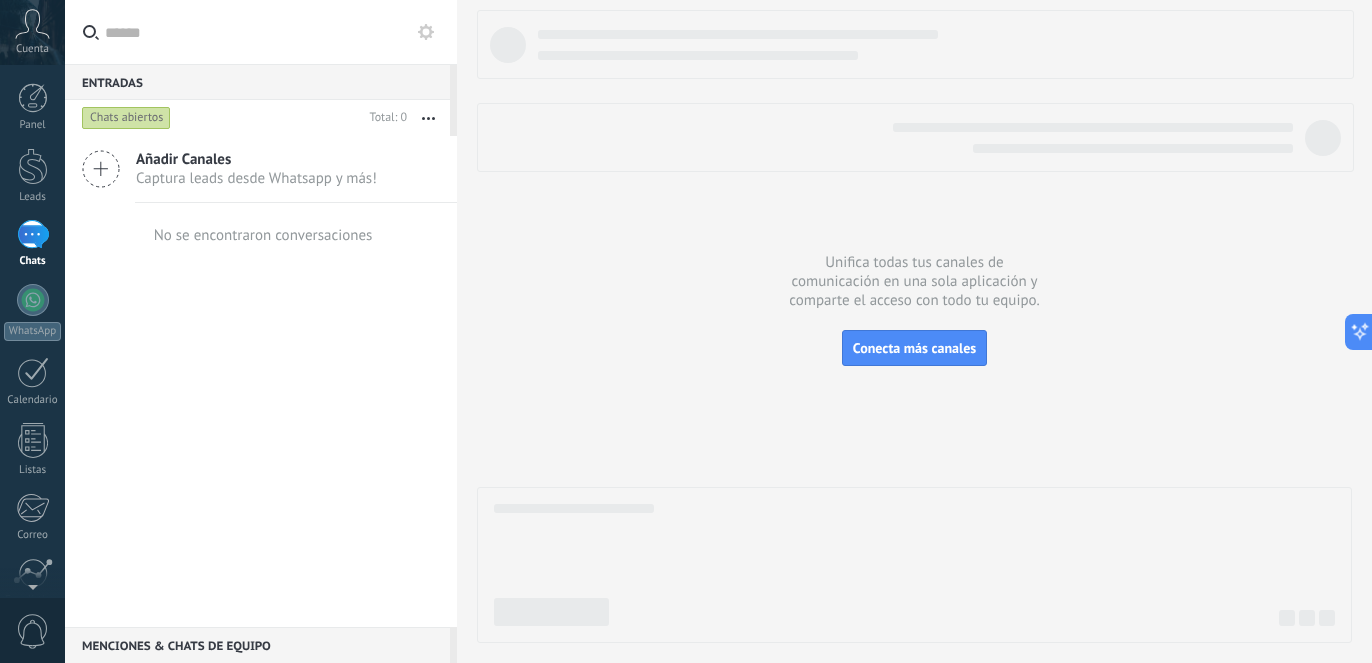 click on "Cuenta" at bounding box center [32, 49] 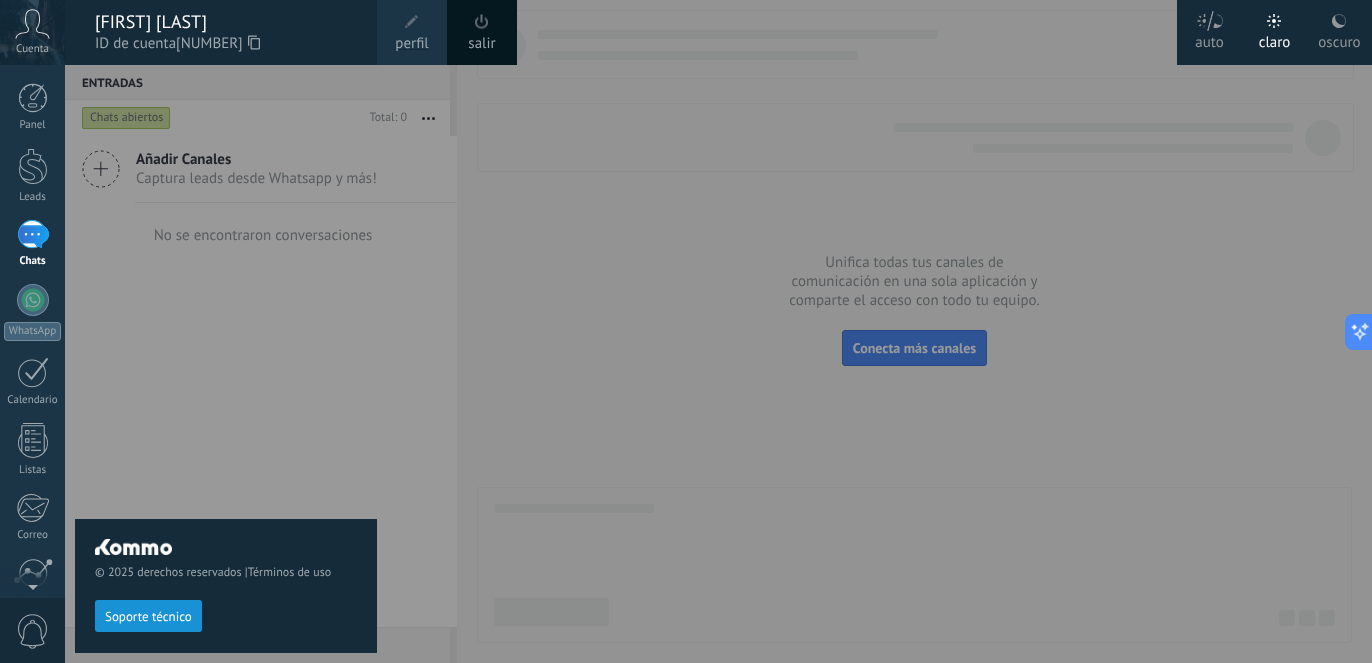 click at bounding box center (751, 331) 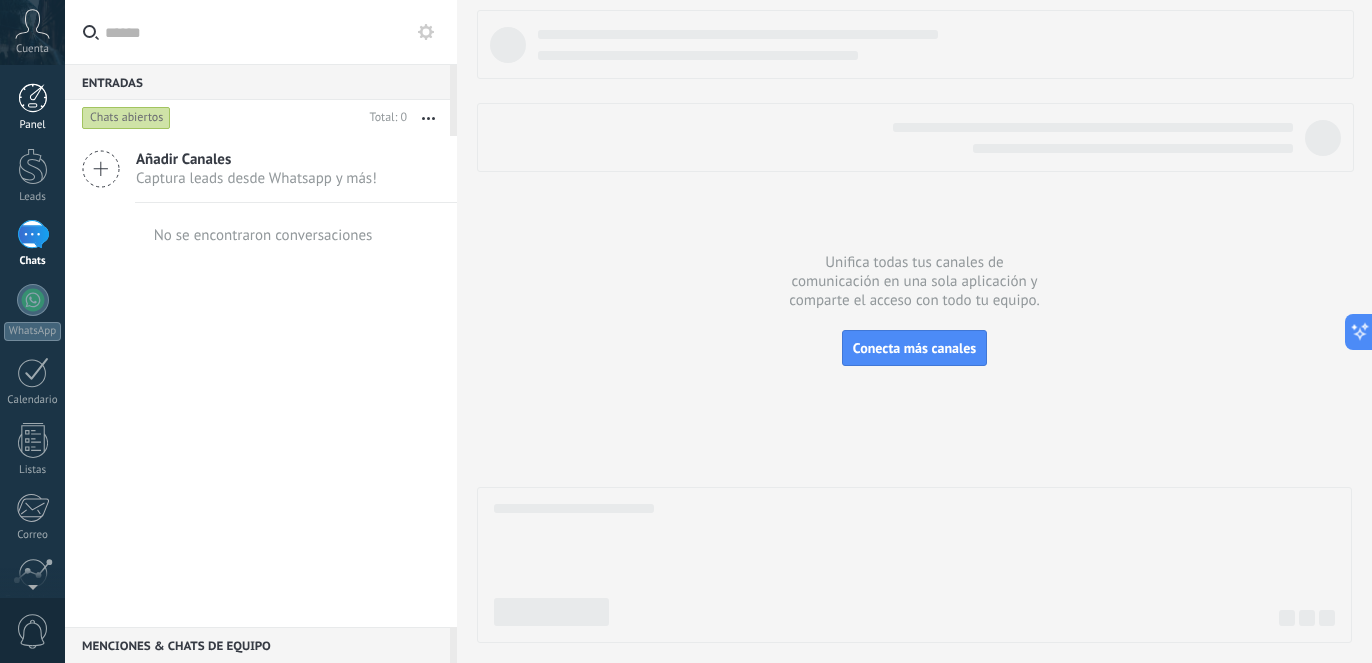 click at bounding box center (33, 98) 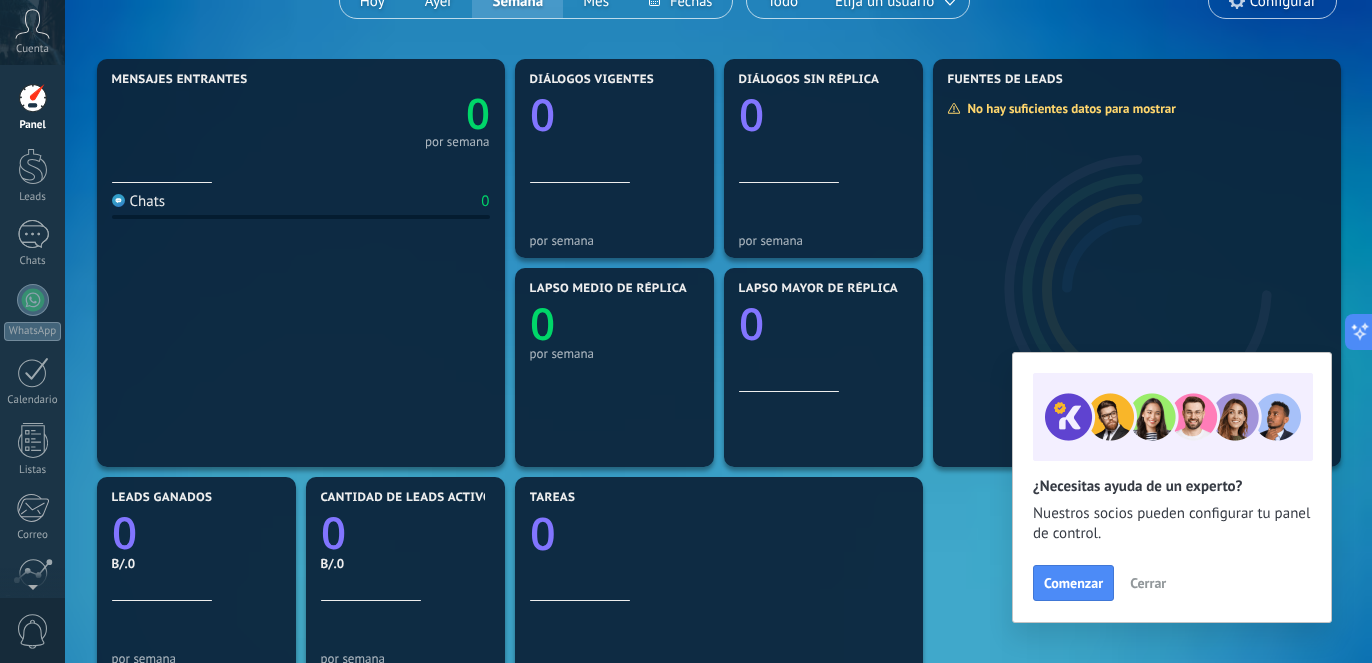 scroll, scrollTop: 202, scrollLeft: 0, axis: vertical 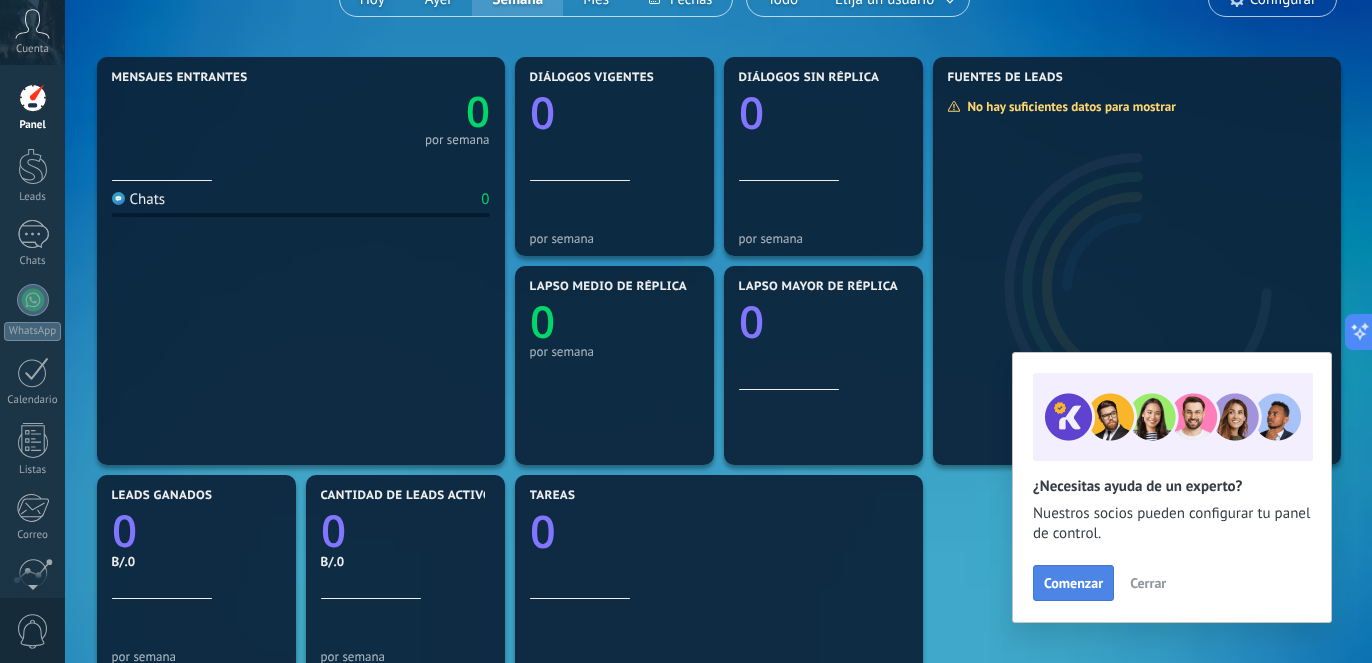 click on "Comenzar" at bounding box center (1073, 583) 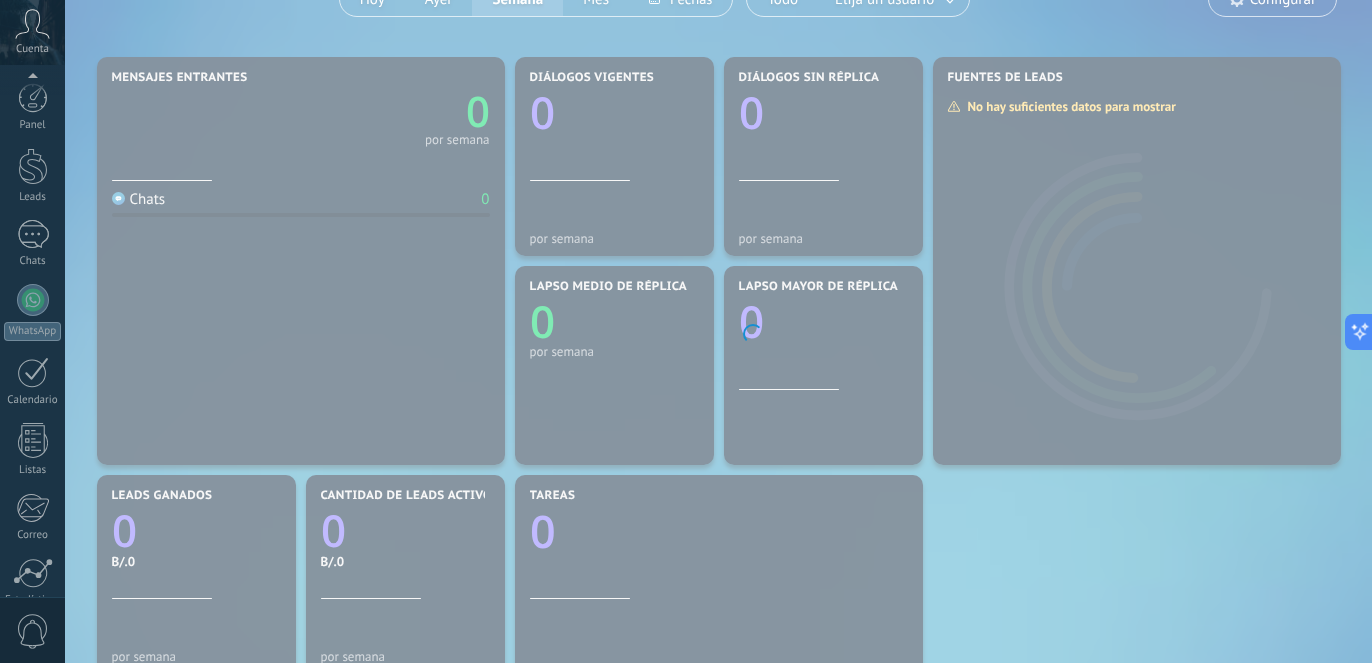scroll, scrollTop: 169, scrollLeft: 0, axis: vertical 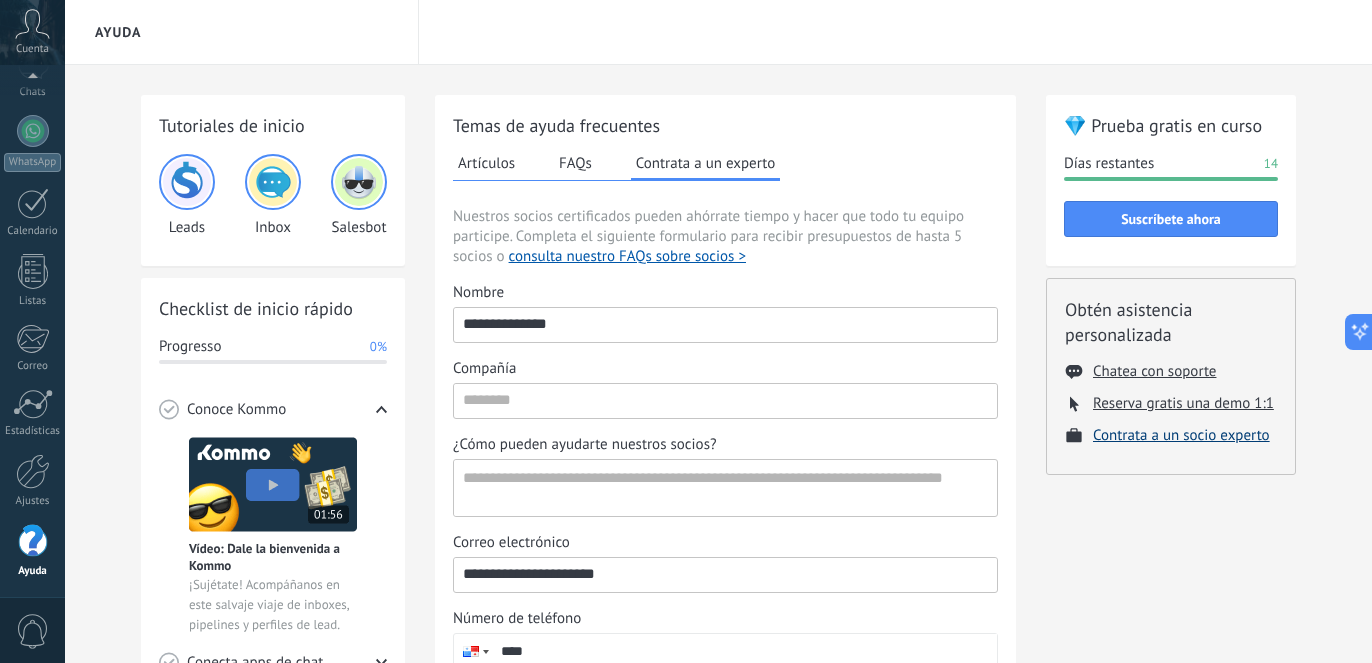 click on "Contrata a un socio experto" at bounding box center (1181, 435) 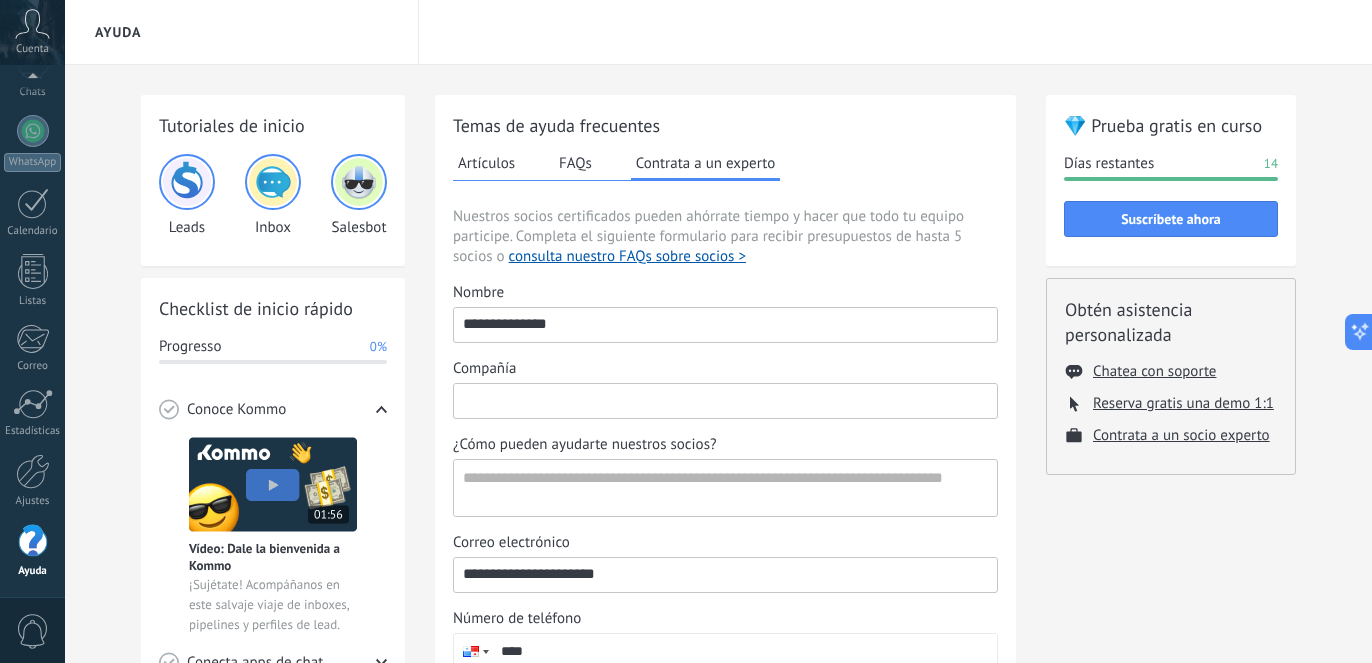 click on "Compañía" at bounding box center [725, 400] 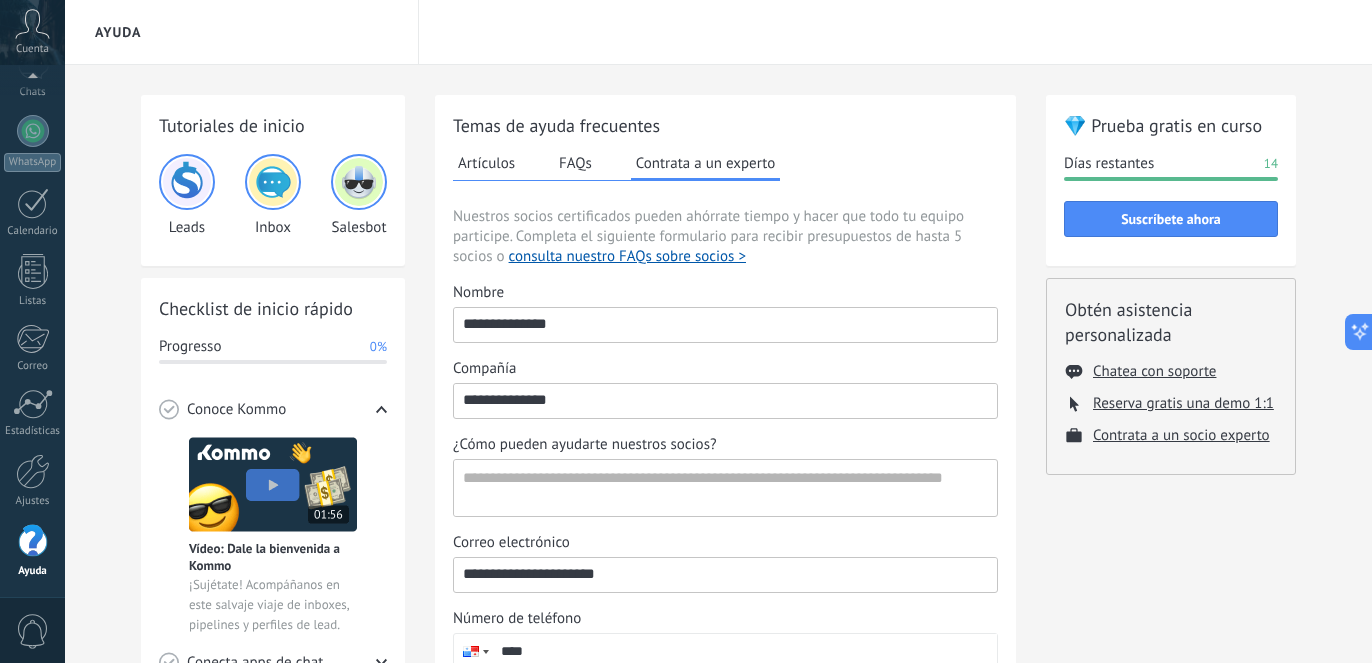 type on "**********" 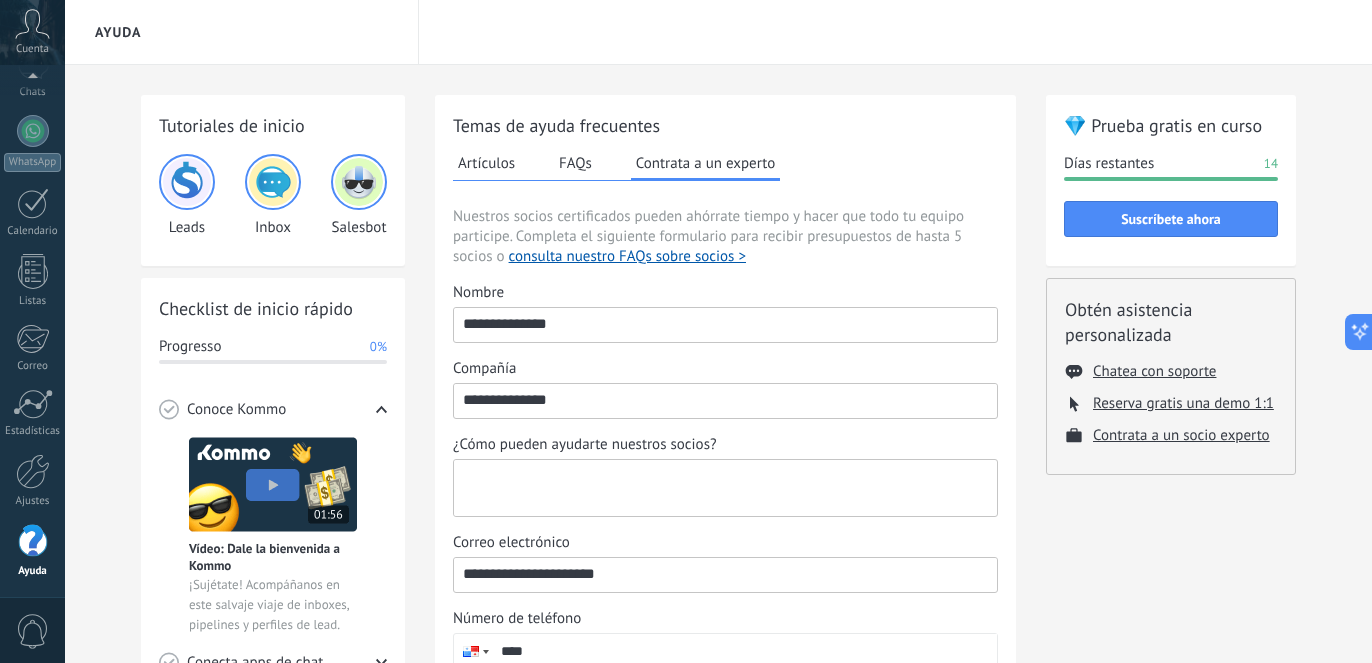 click on "¿Cómo pueden ayudarte nuestros socios?" at bounding box center (723, 488) 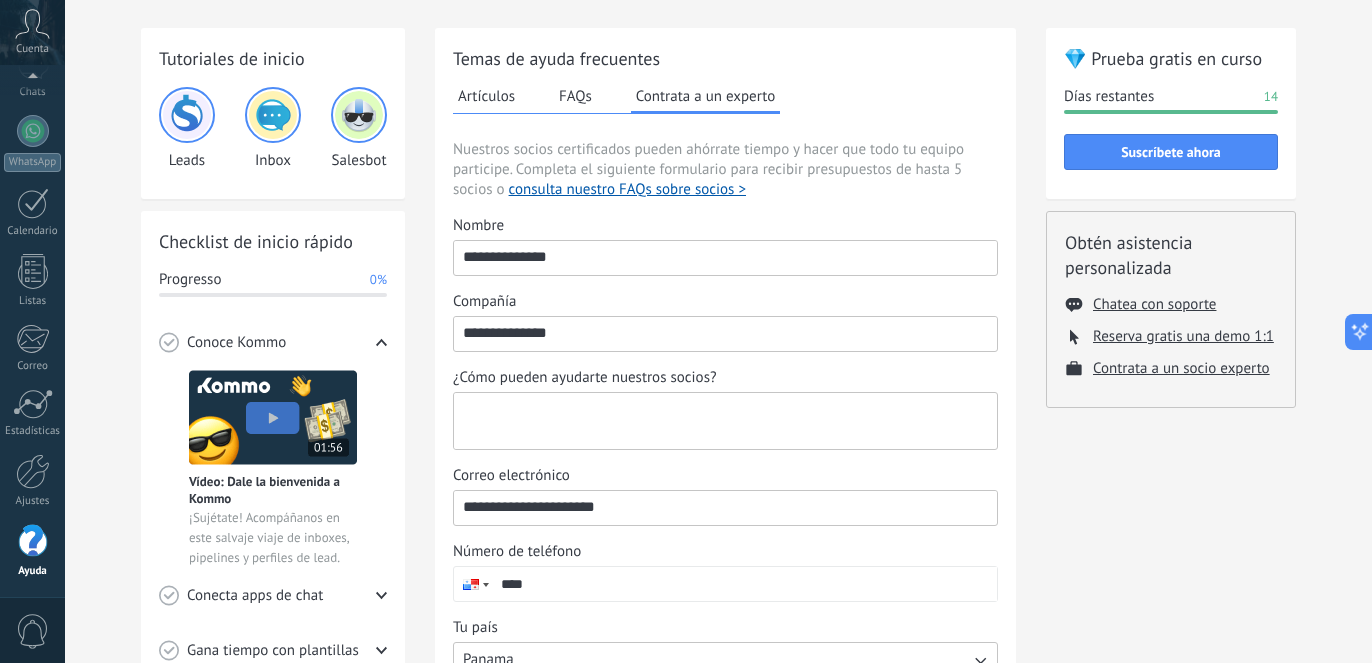 scroll, scrollTop: 86, scrollLeft: 0, axis: vertical 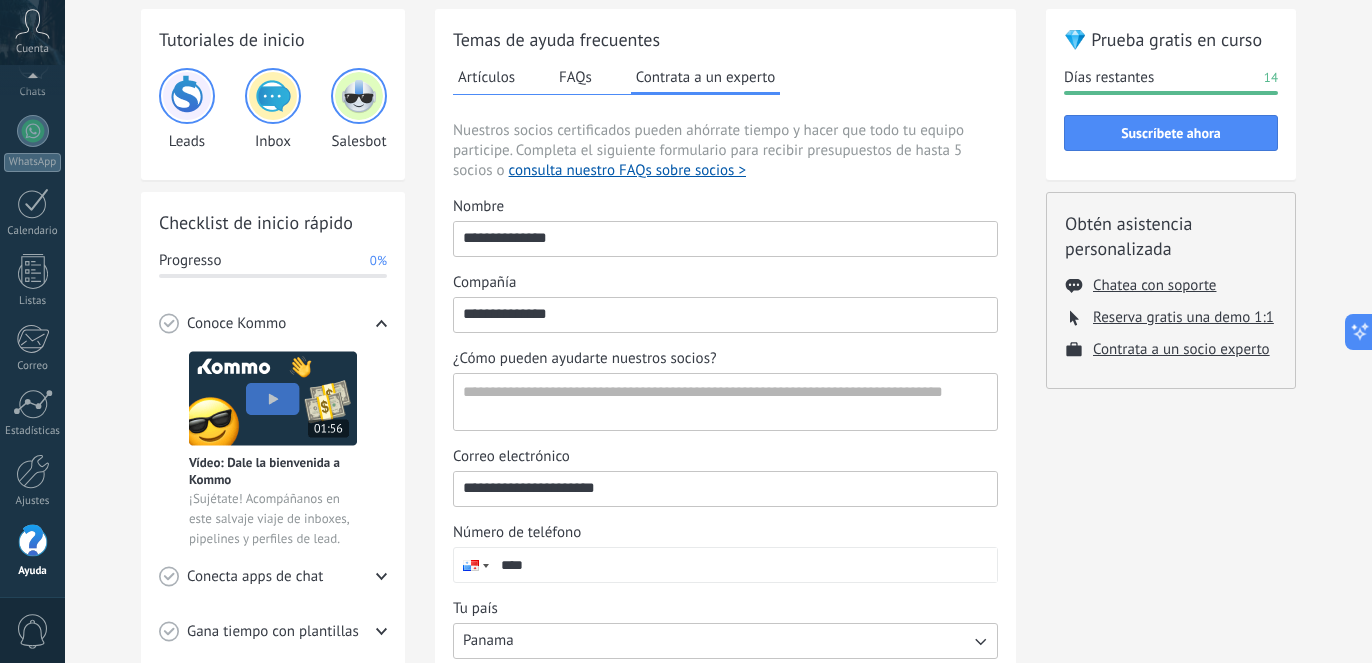 click on "****" at bounding box center [744, 565] 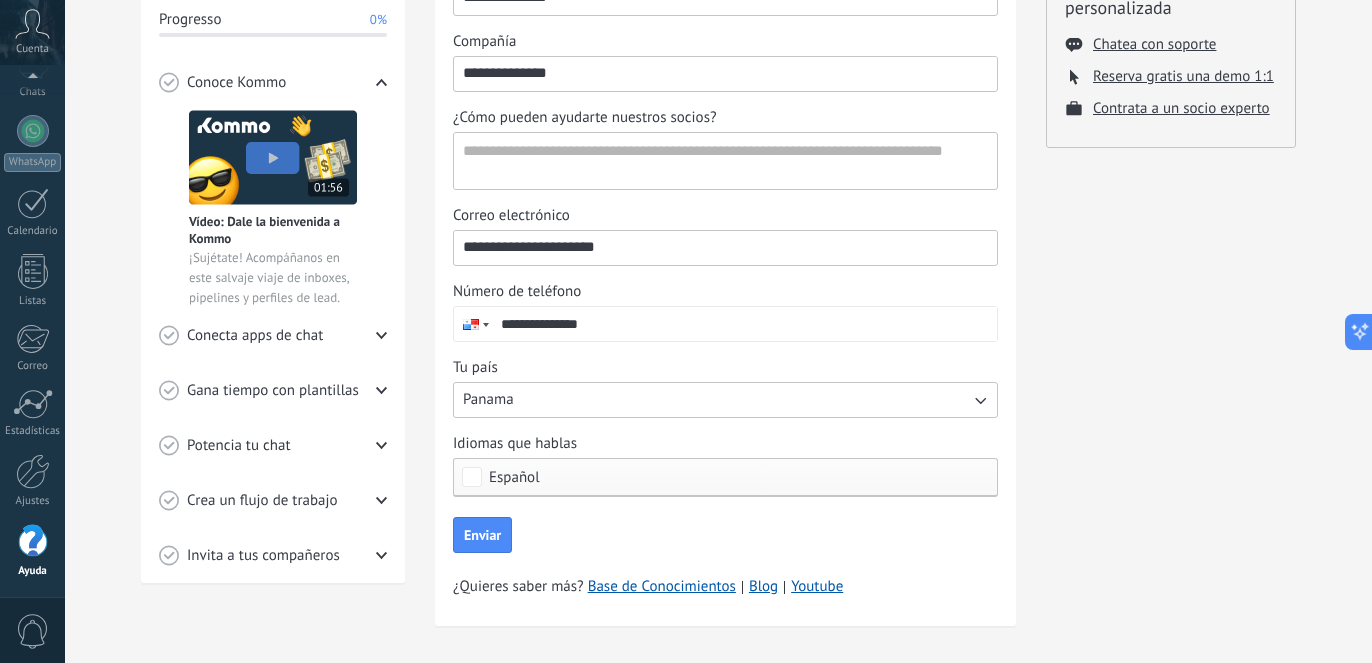 scroll, scrollTop: 345, scrollLeft: 0, axis: vertical 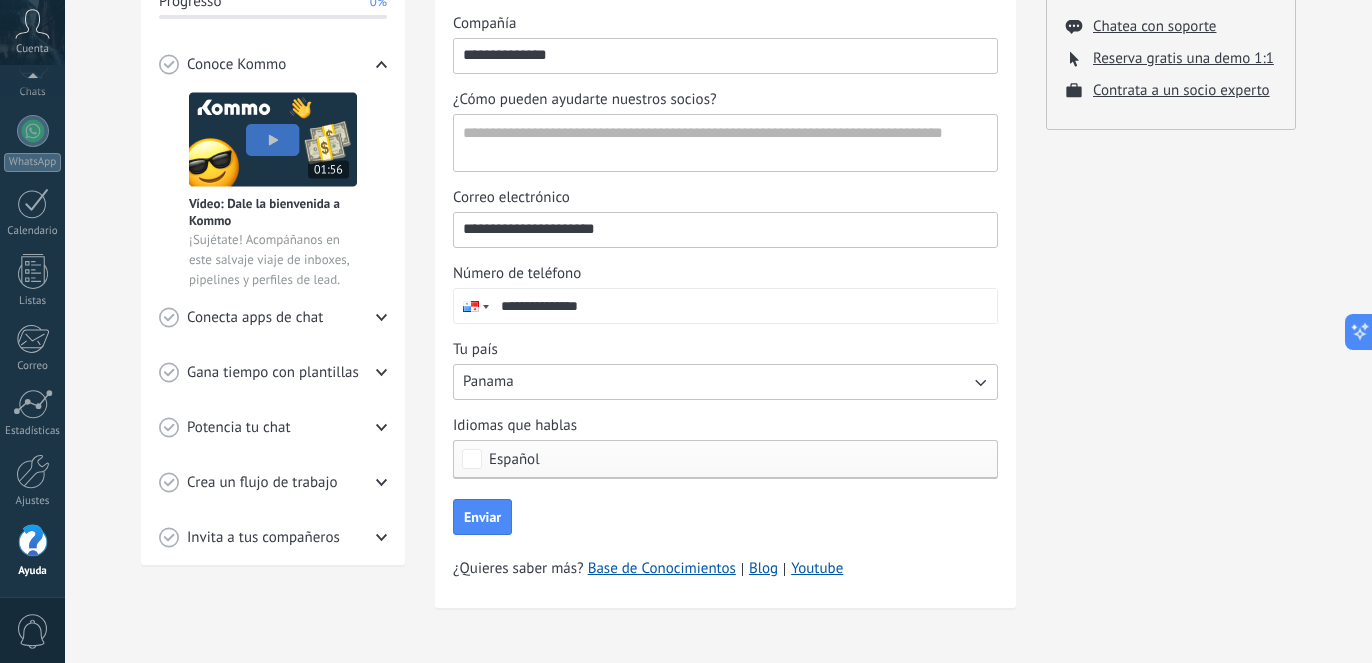 type on "**********" 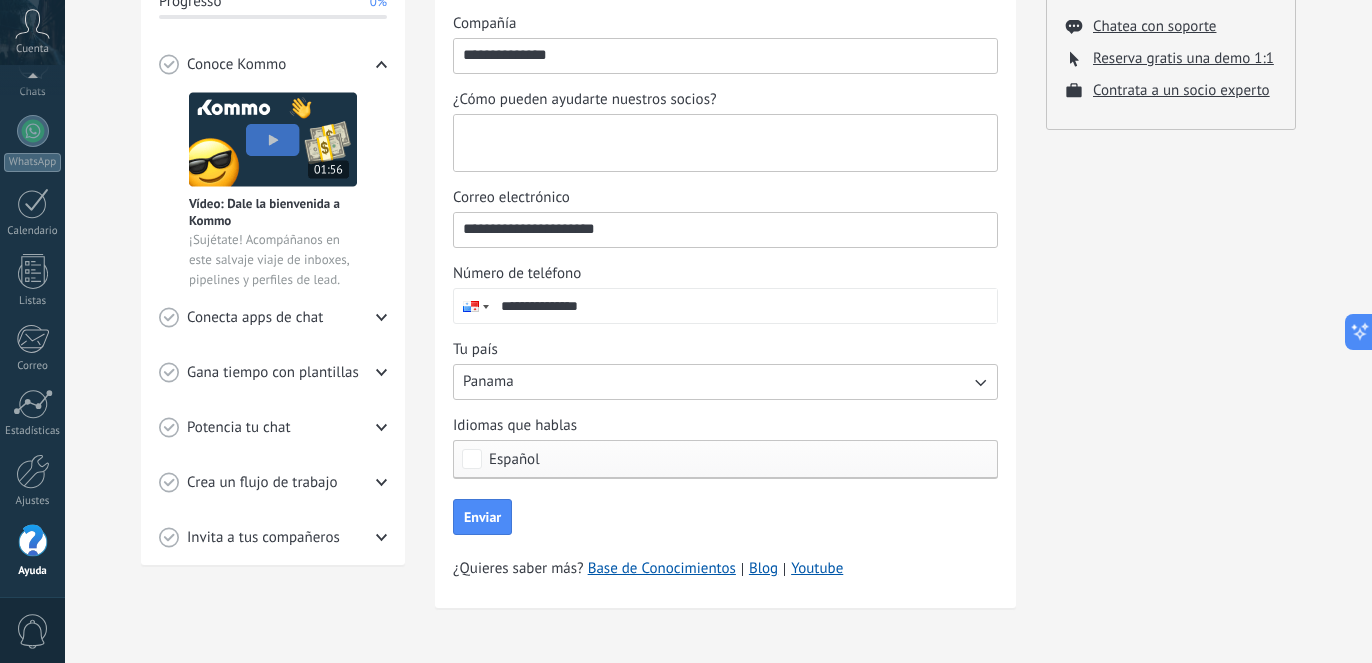 click on "¿Cómo pueden ayudarte nuestros socios?" at bounding box center (723, 143) 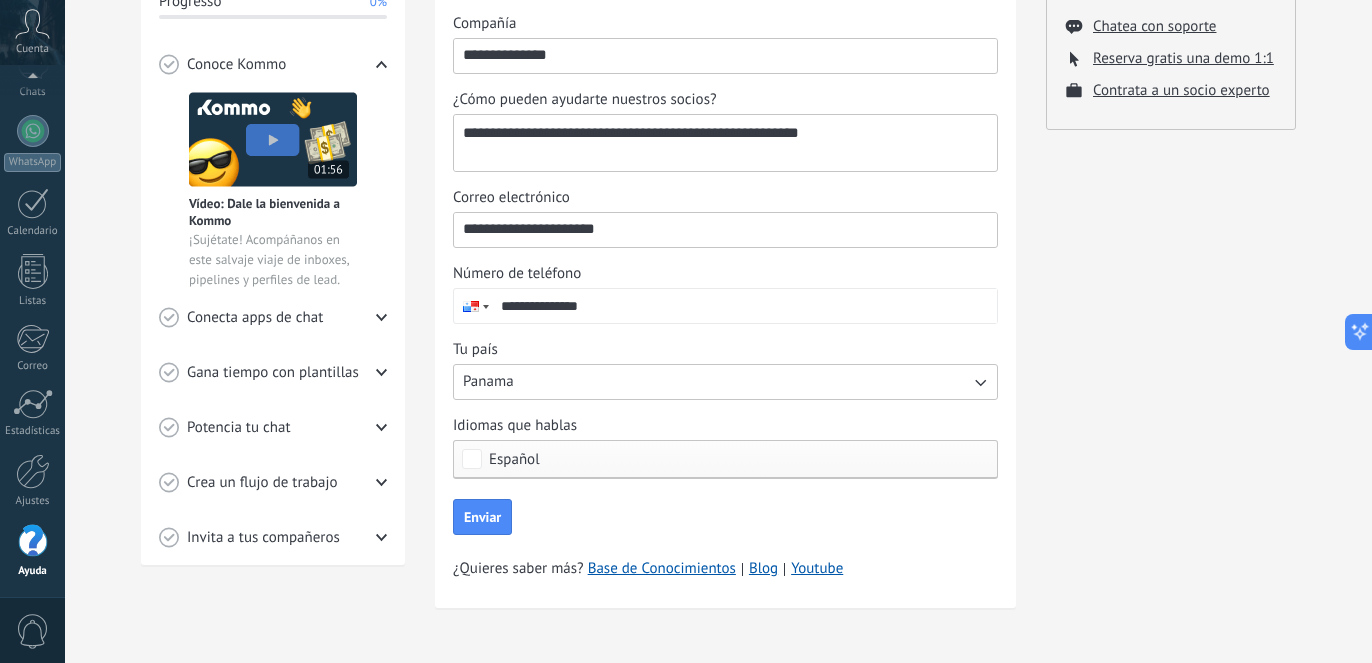 click on "**********" at bounding box center [723, 143] 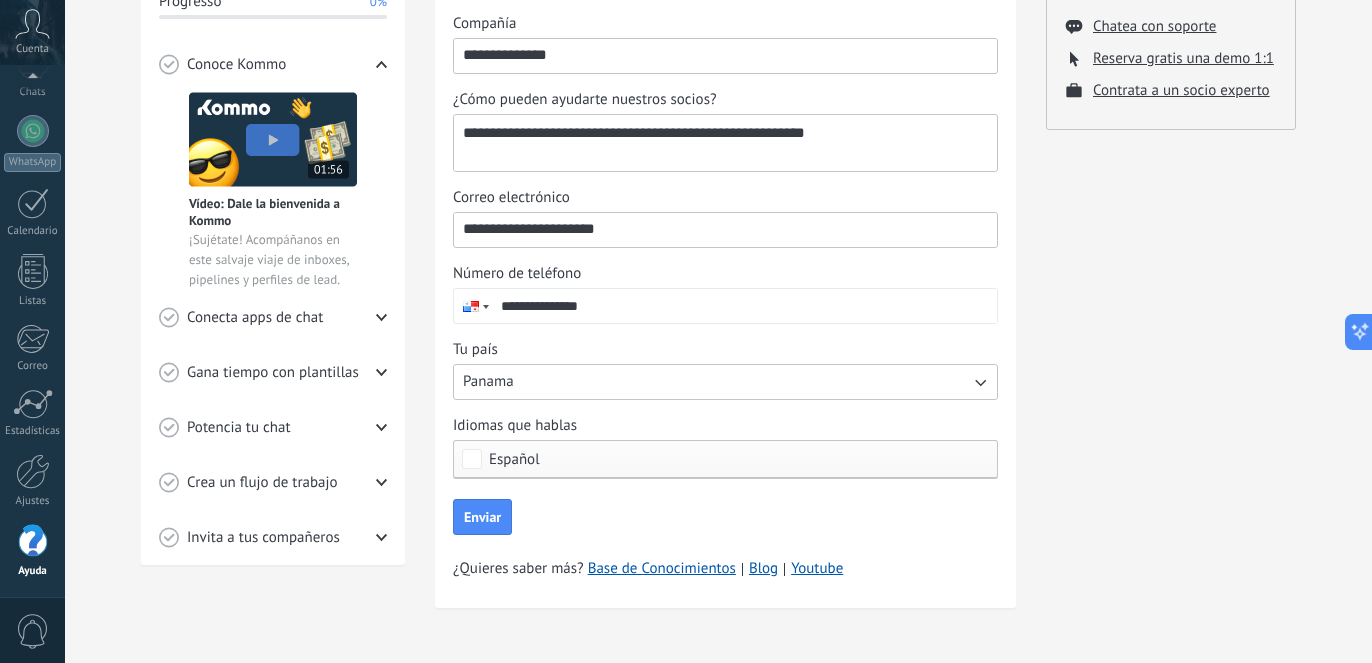click on "**********" at bounding box center [723, 143] 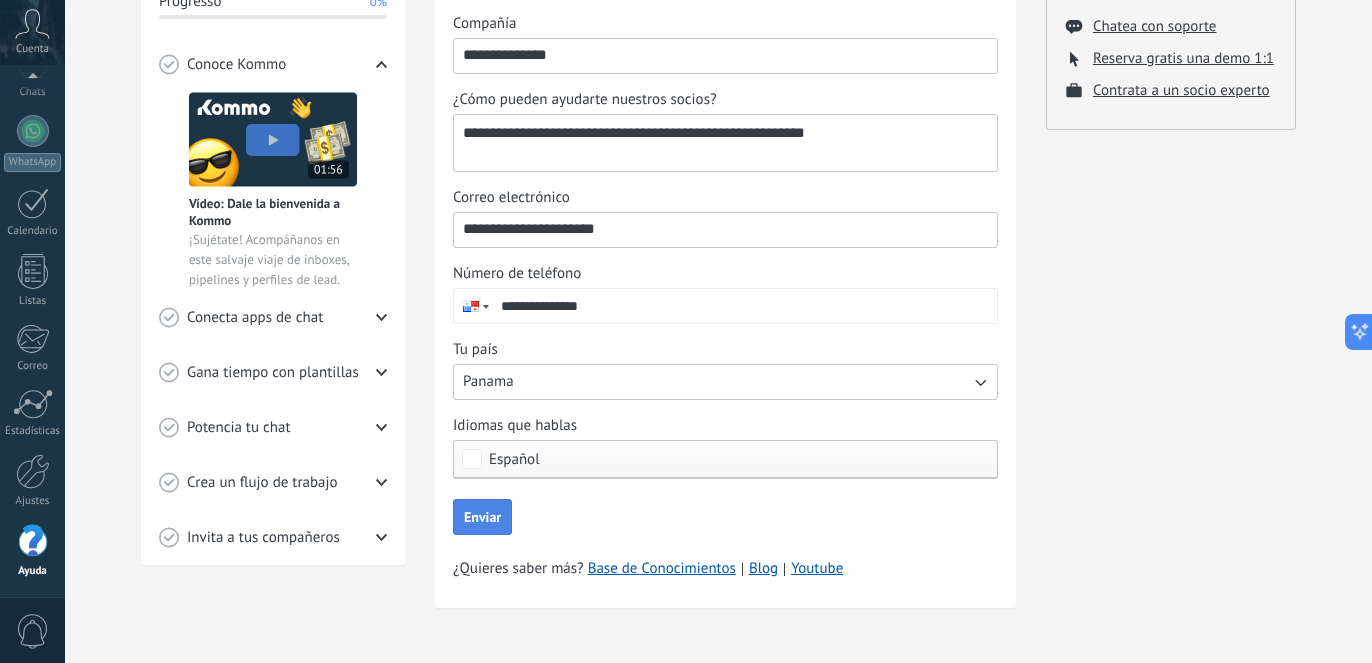 type on "**********" 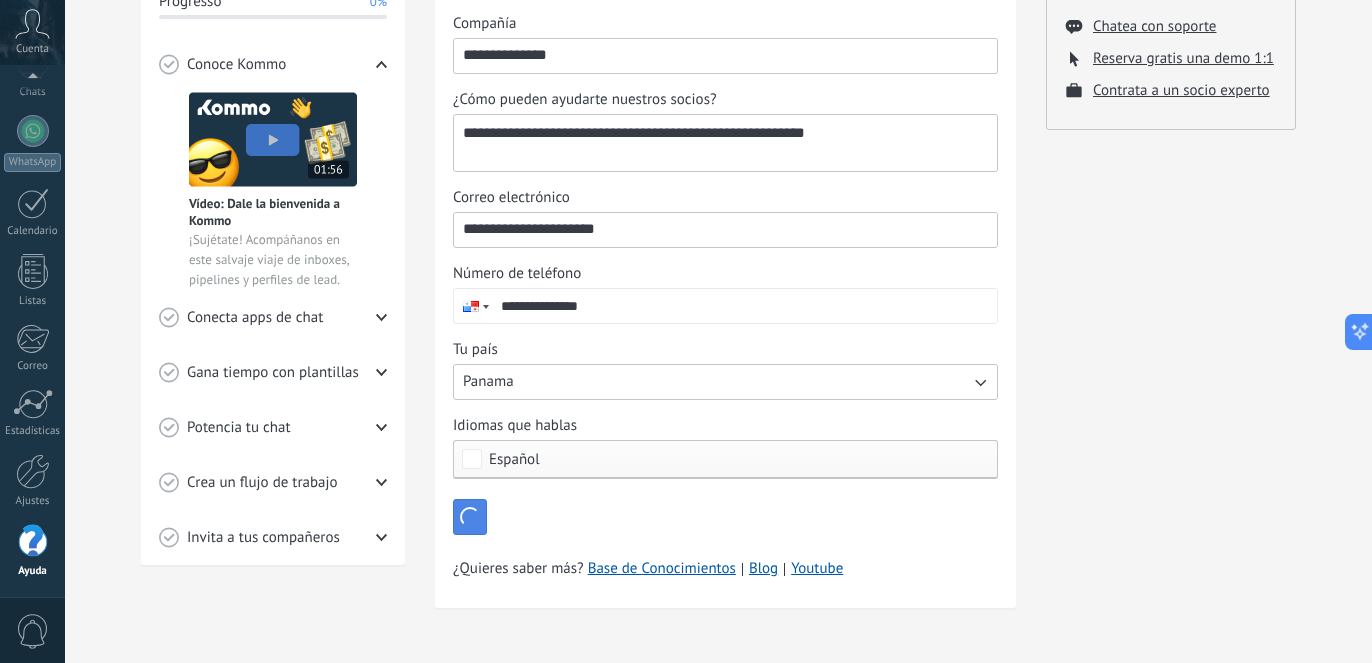 type 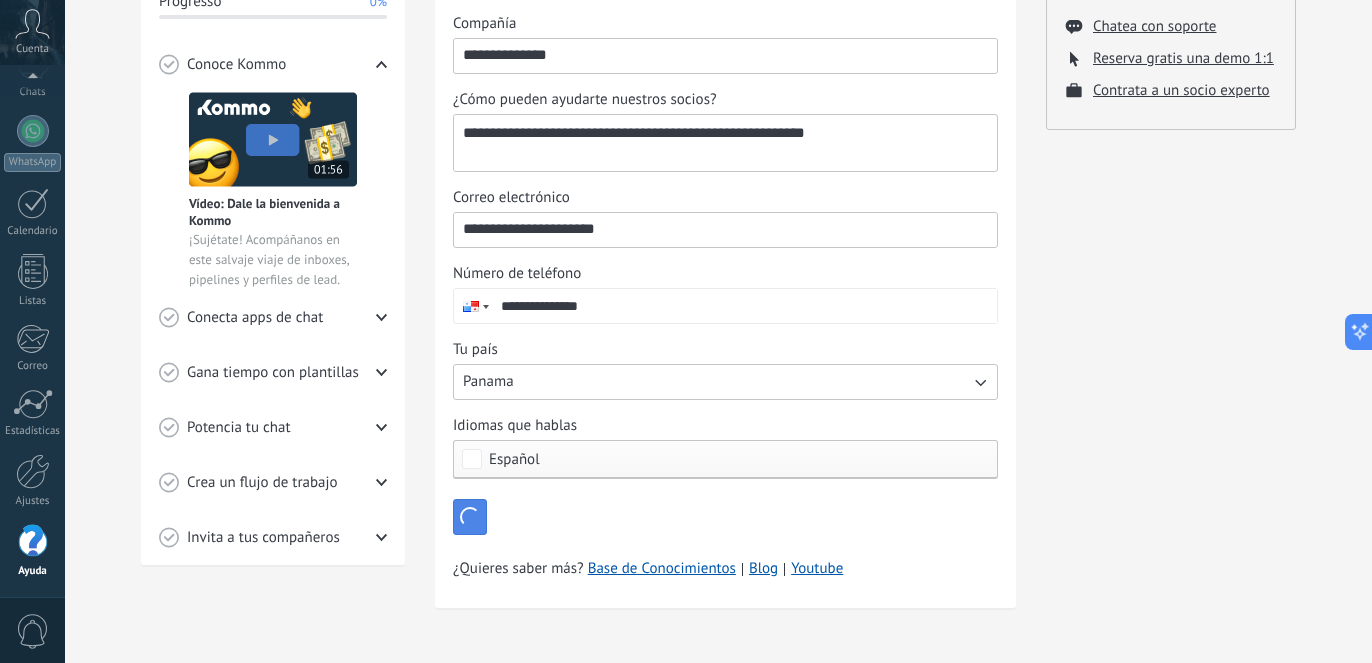 type 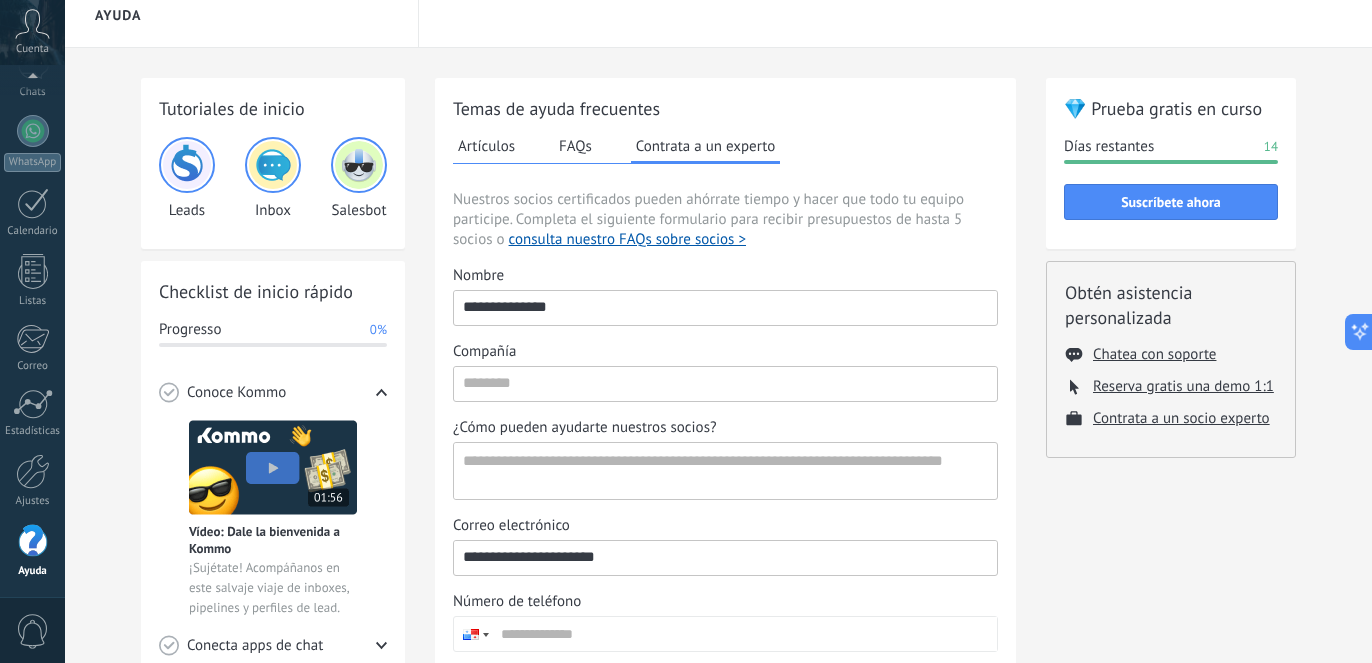 scroll, scrollTop: 14, scrollLeft: 0, axis: vertical 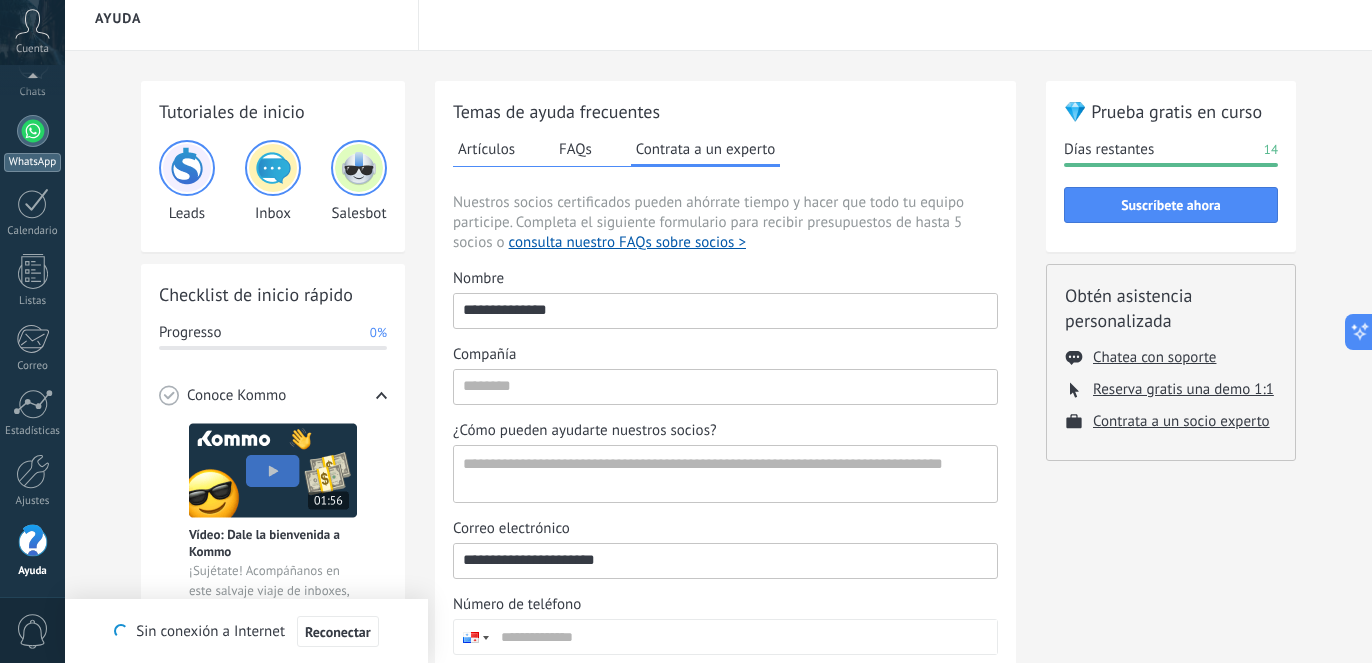 click at bounding box center (33, 131) 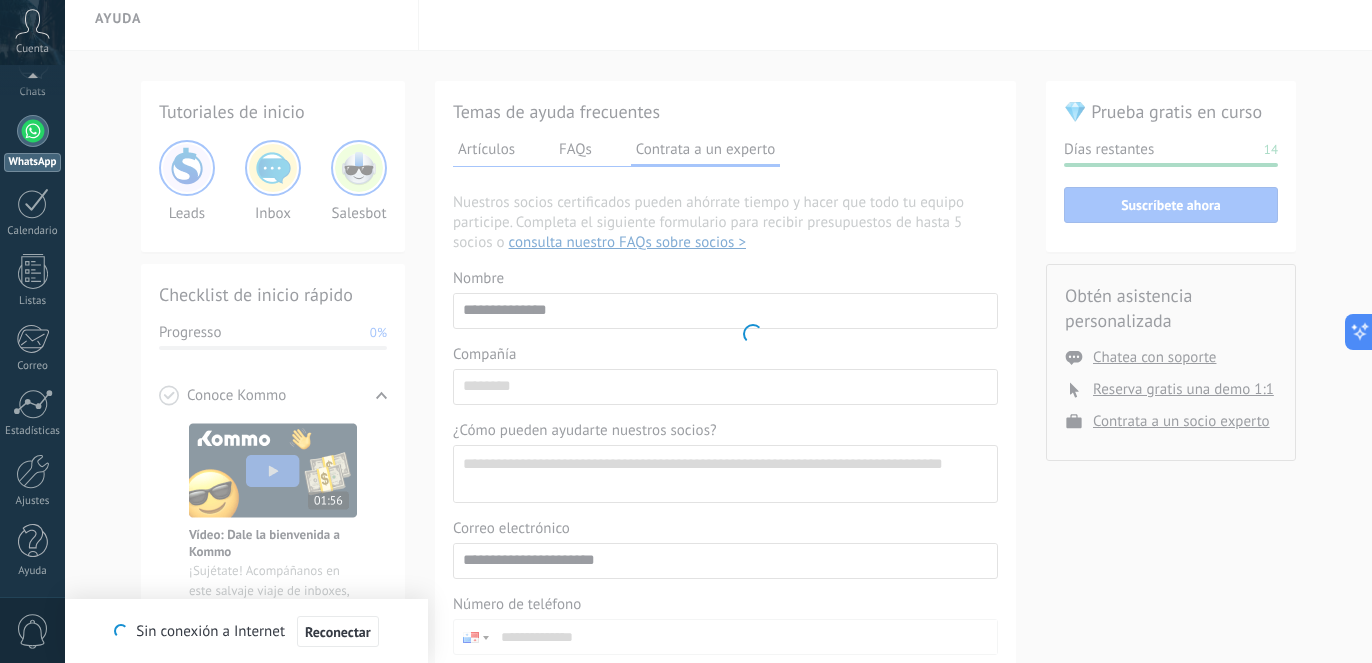scroll, scrollTop: 0, scrollLeft: 0, axis: both 